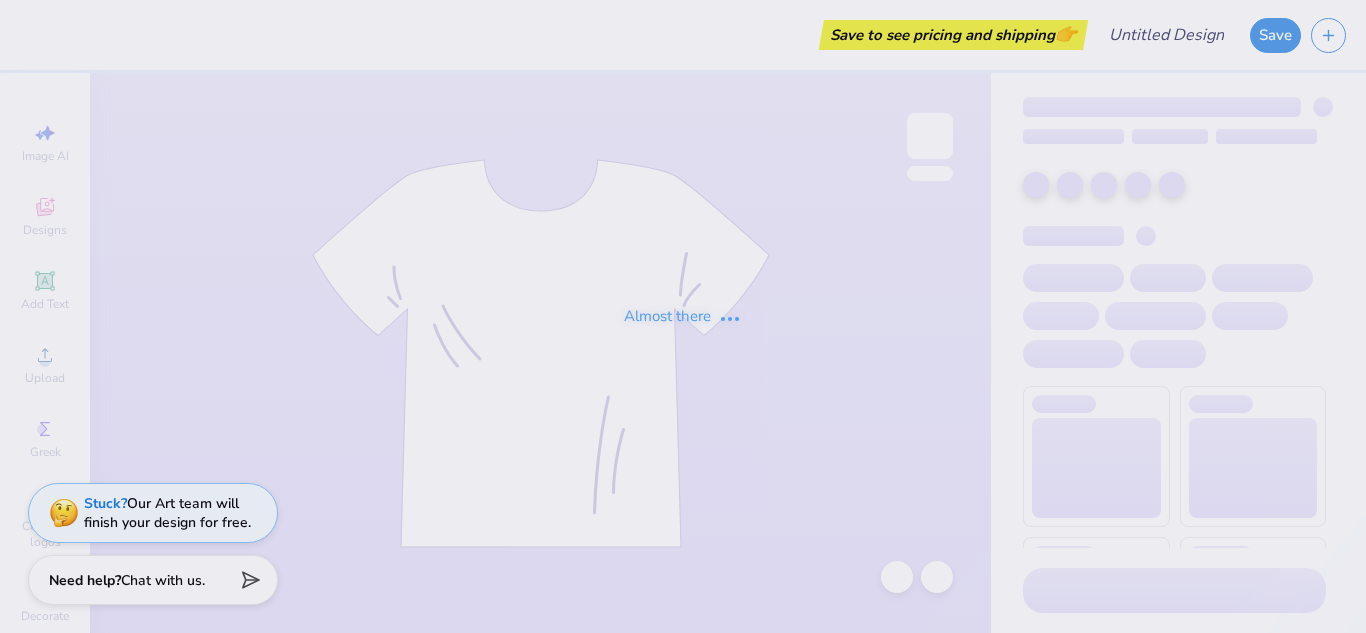 scroll, scrollTop: 0, scrollLeft: 0, axis: both 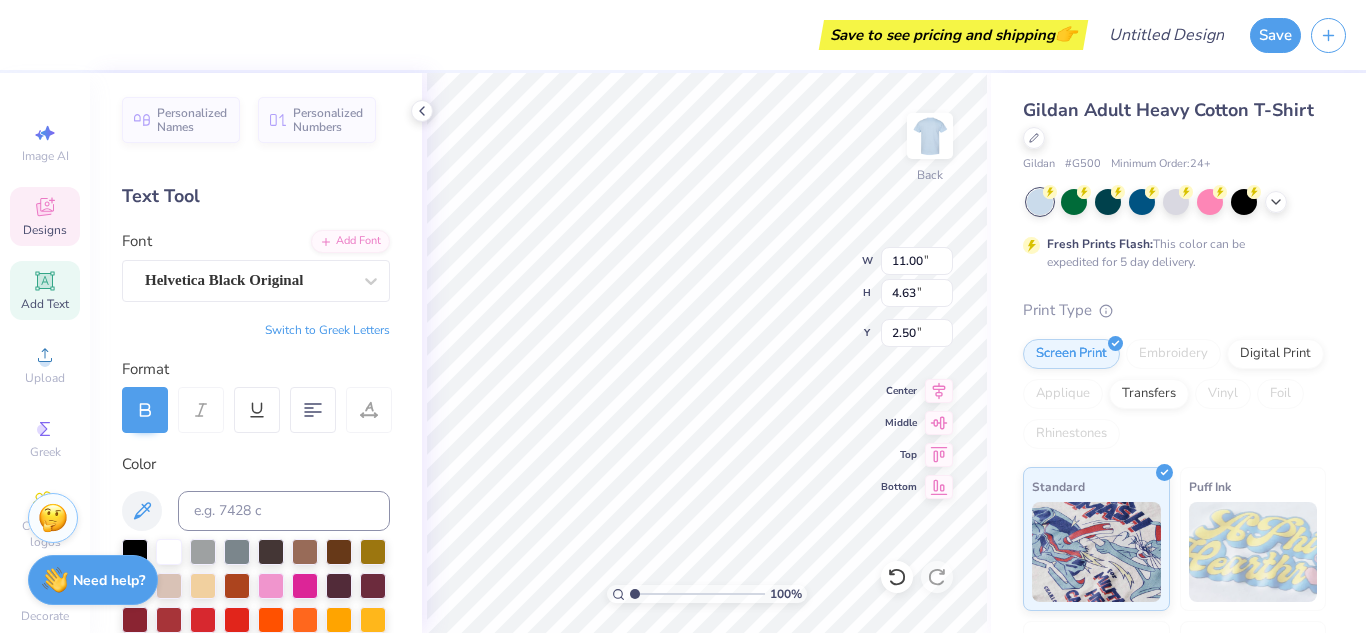 type on "RECRUITMENT" 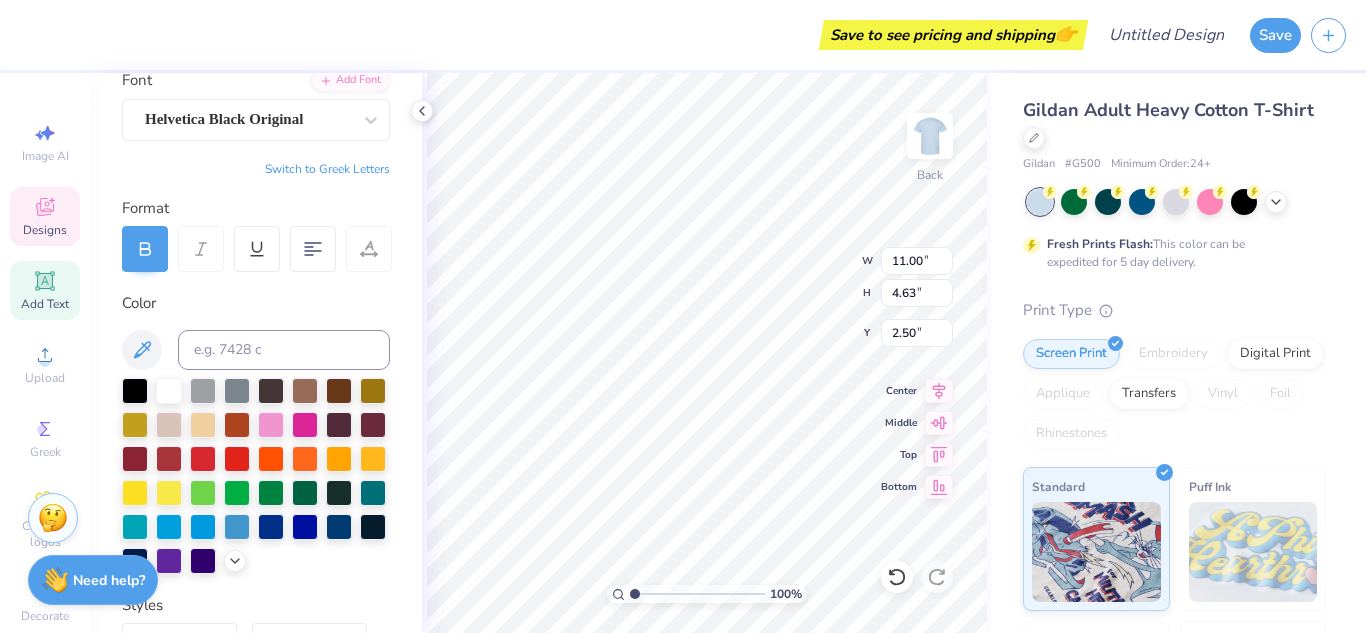 scroll, scrollTop: 0, scrollLeft: 0, axis: both 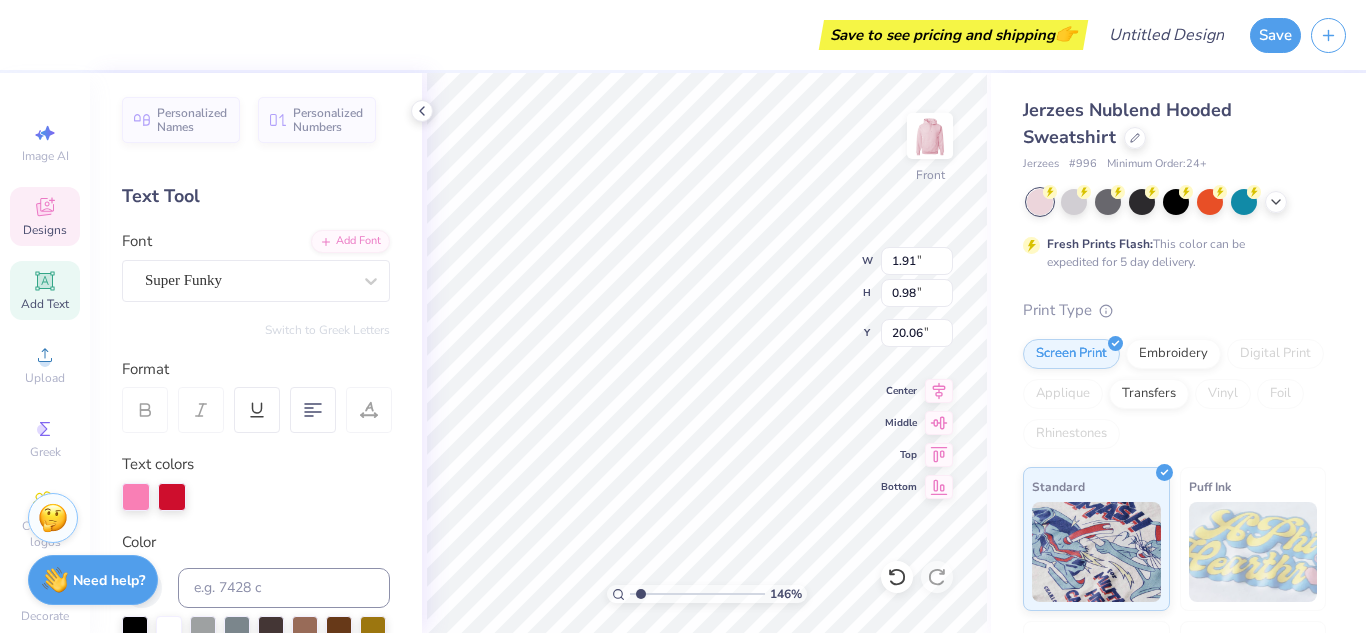 type on "1.45888902739644" 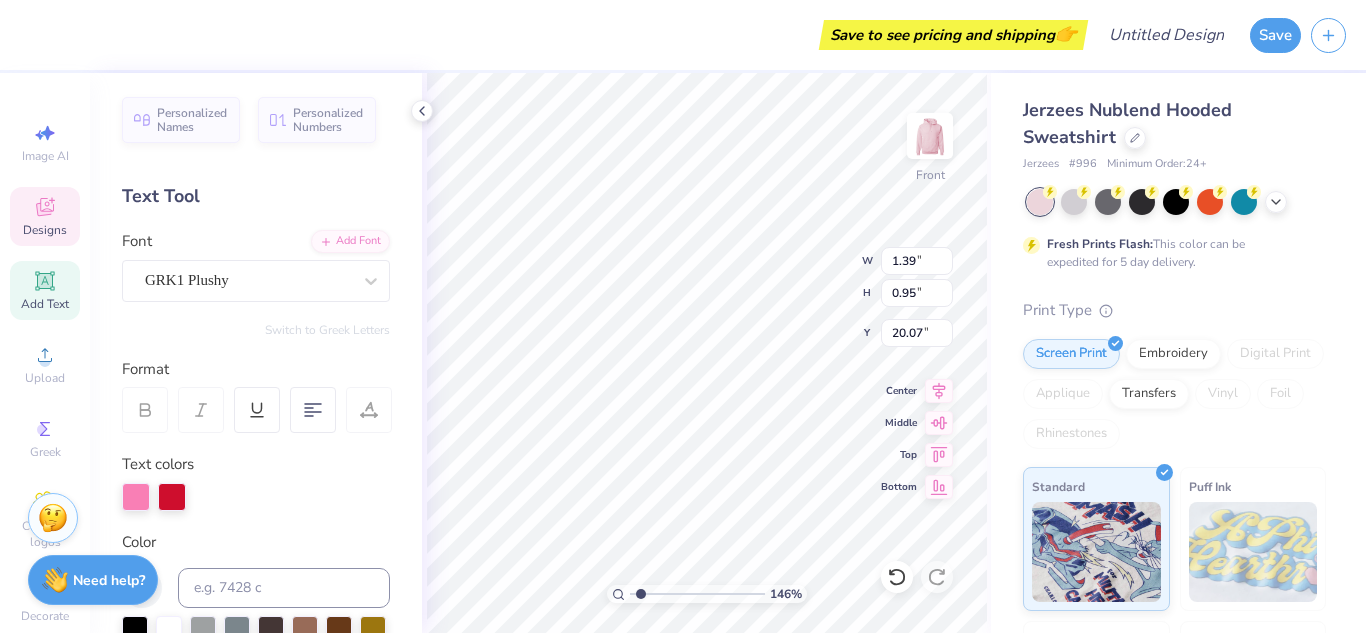 type on "xWV" 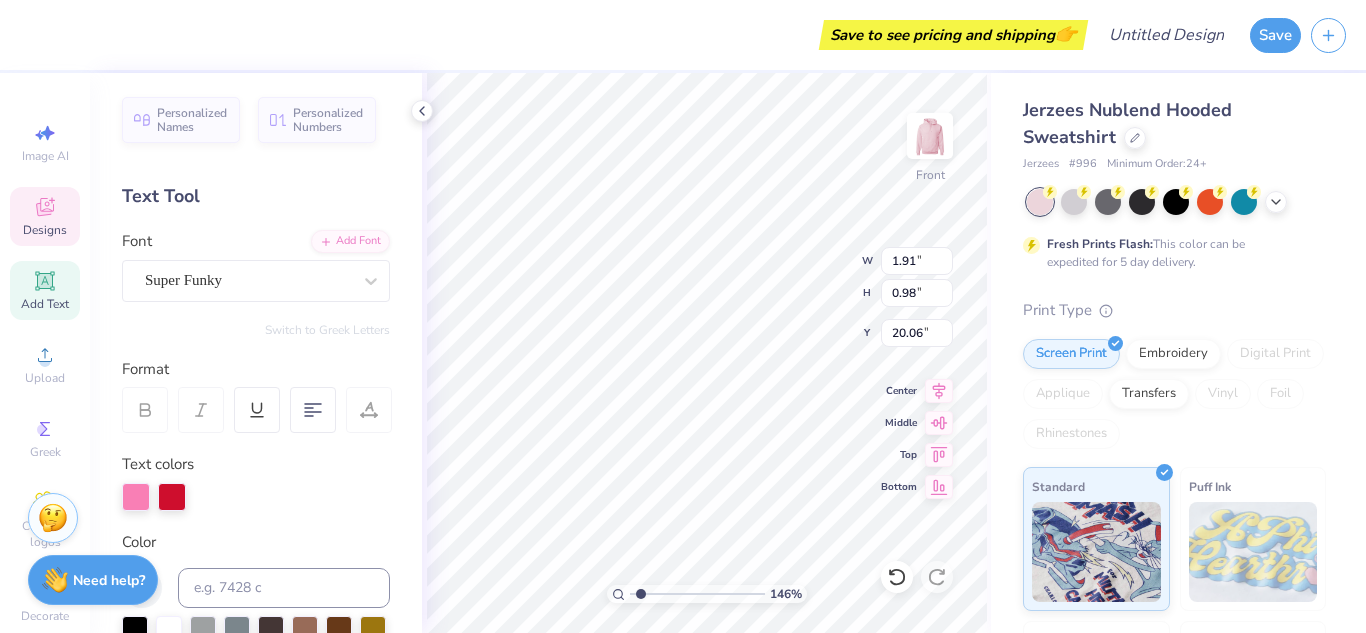 type on "1.45888902739644" 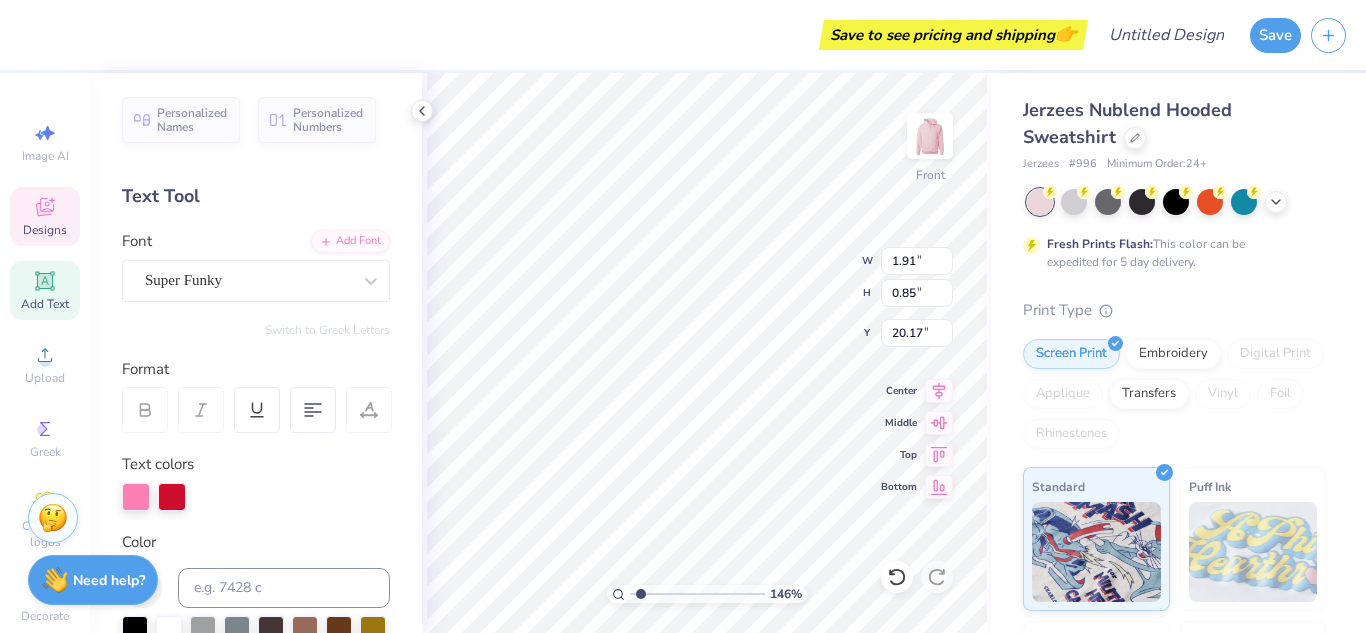 type on "1.45888902739644" 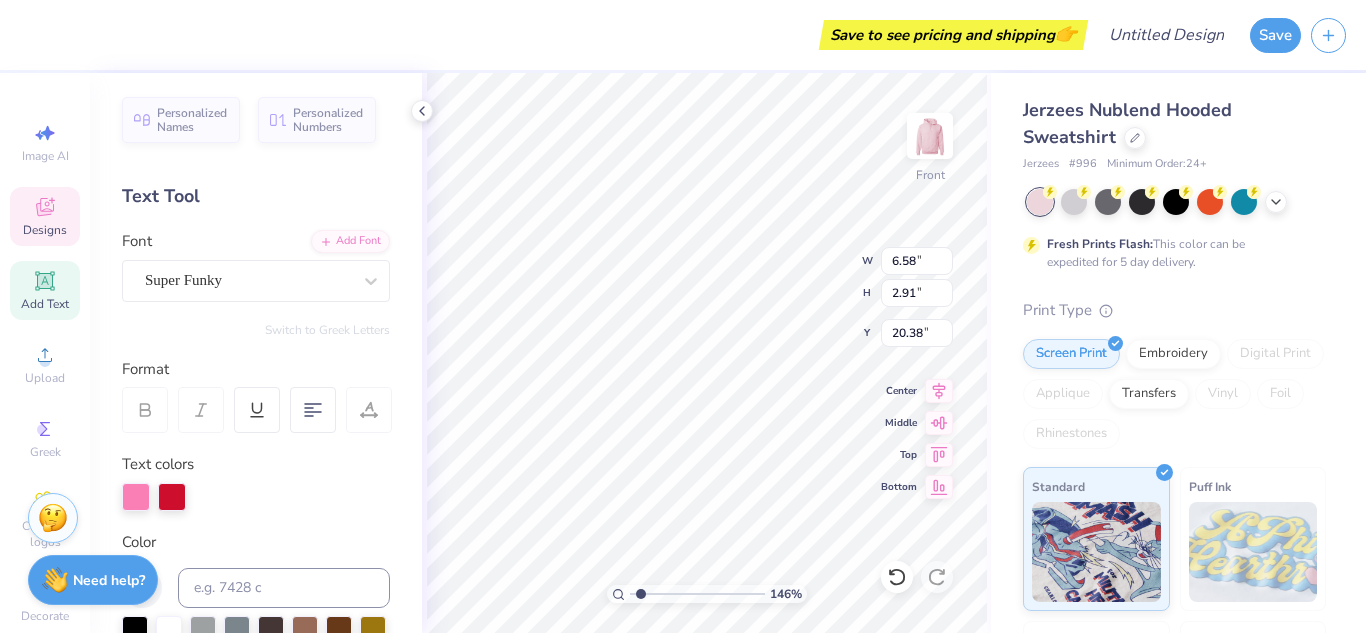 type on "1.45888902739644" 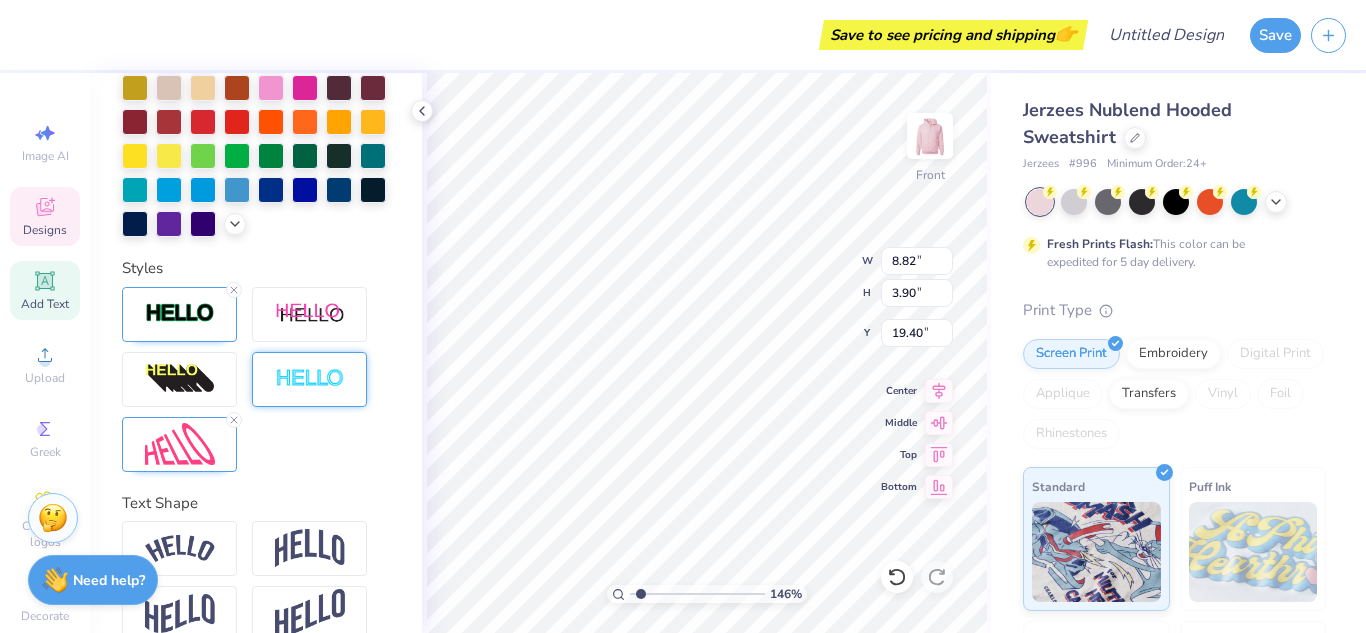 scroll, scrollTop: 577, scrollLeft: 0, axis: vertical 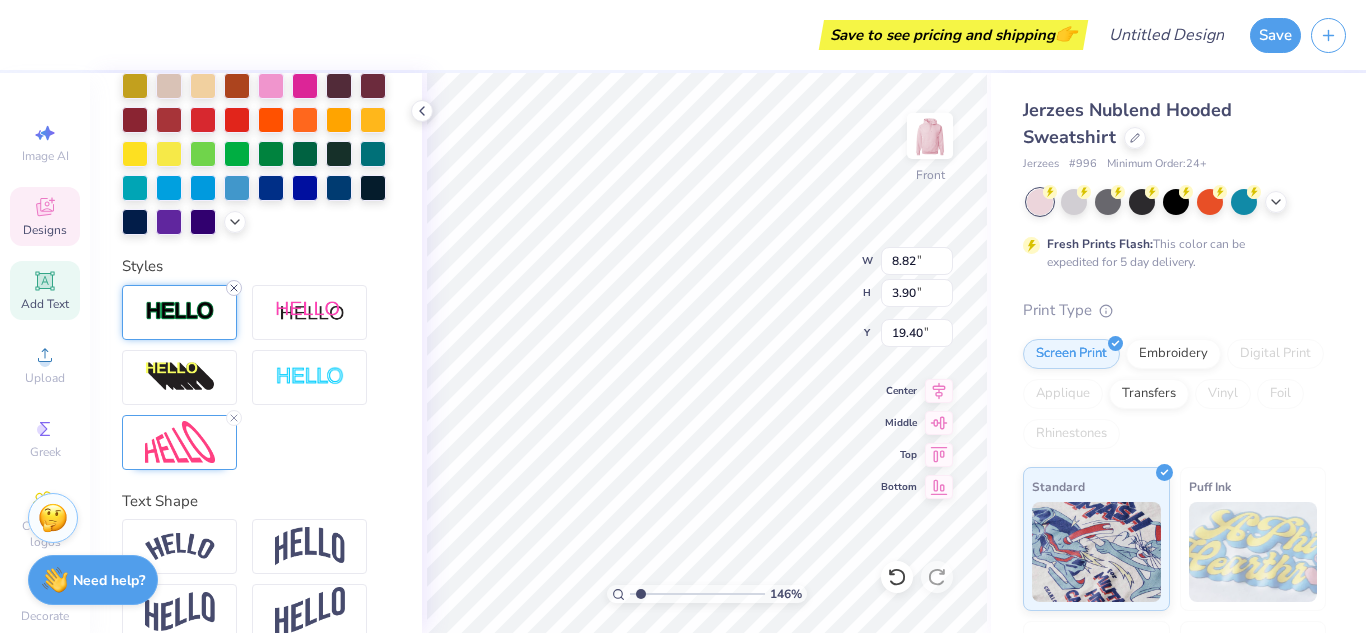 click 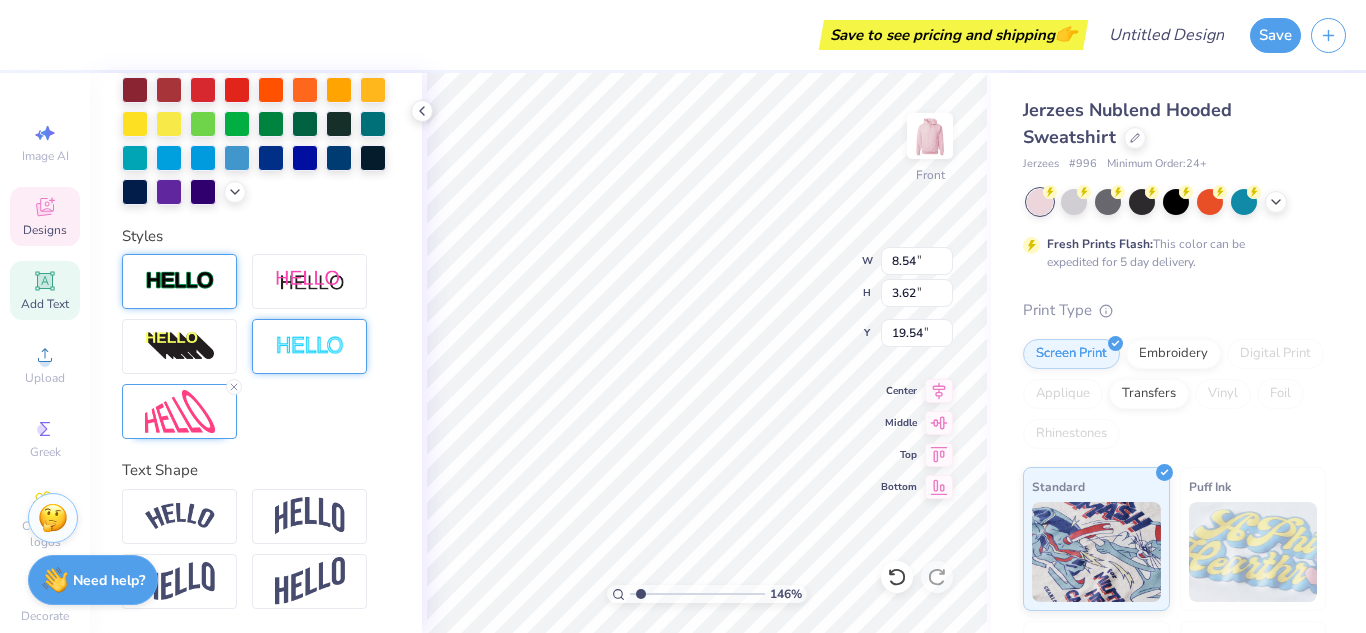 scroll, scrollTop: 500, scrollLeft: 0, axis: vertical 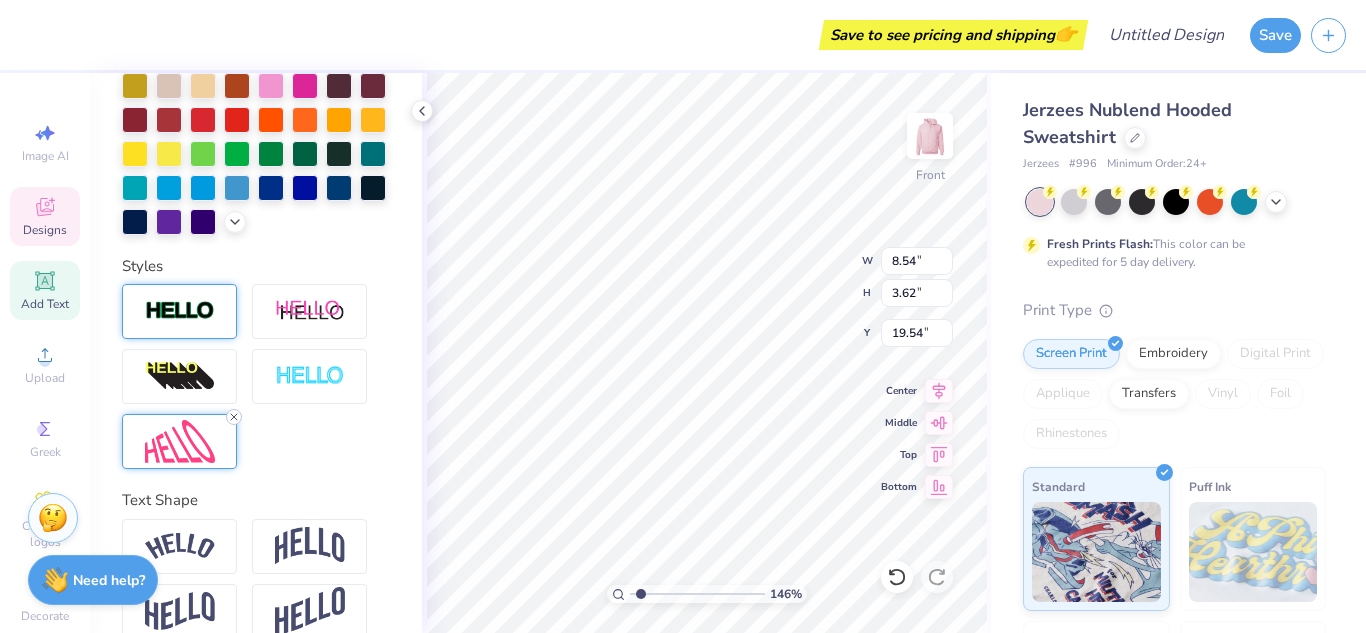 type on "1.45888902739644" 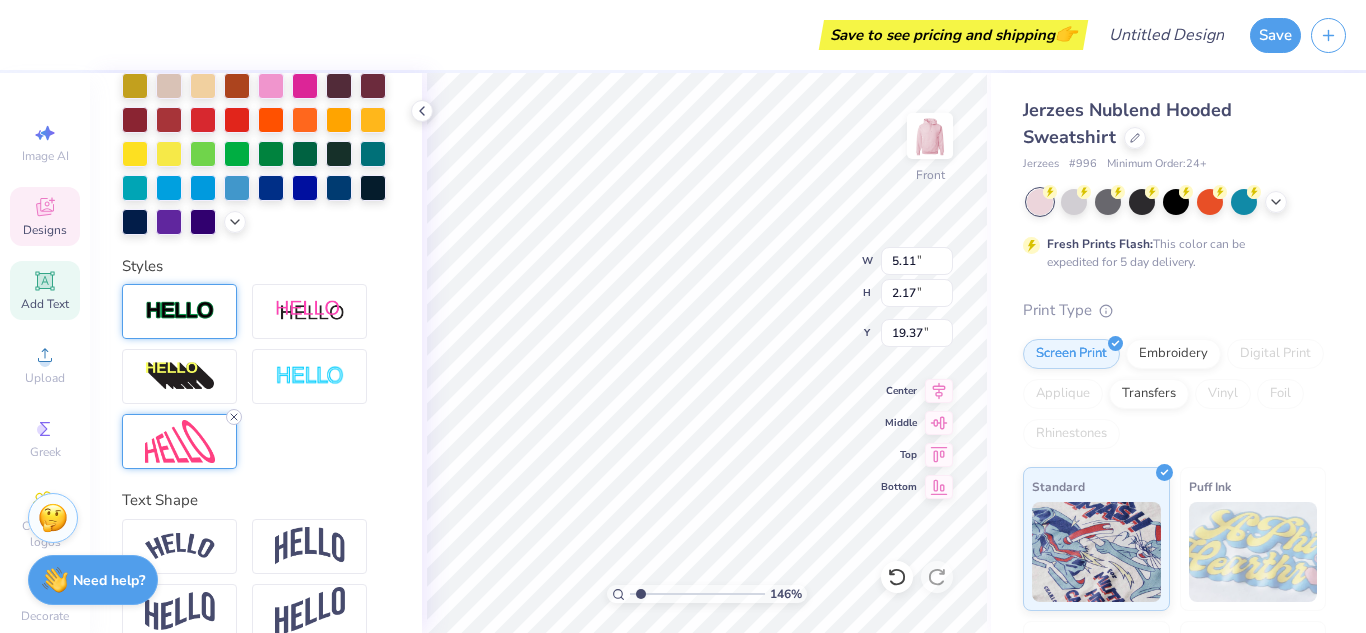 click 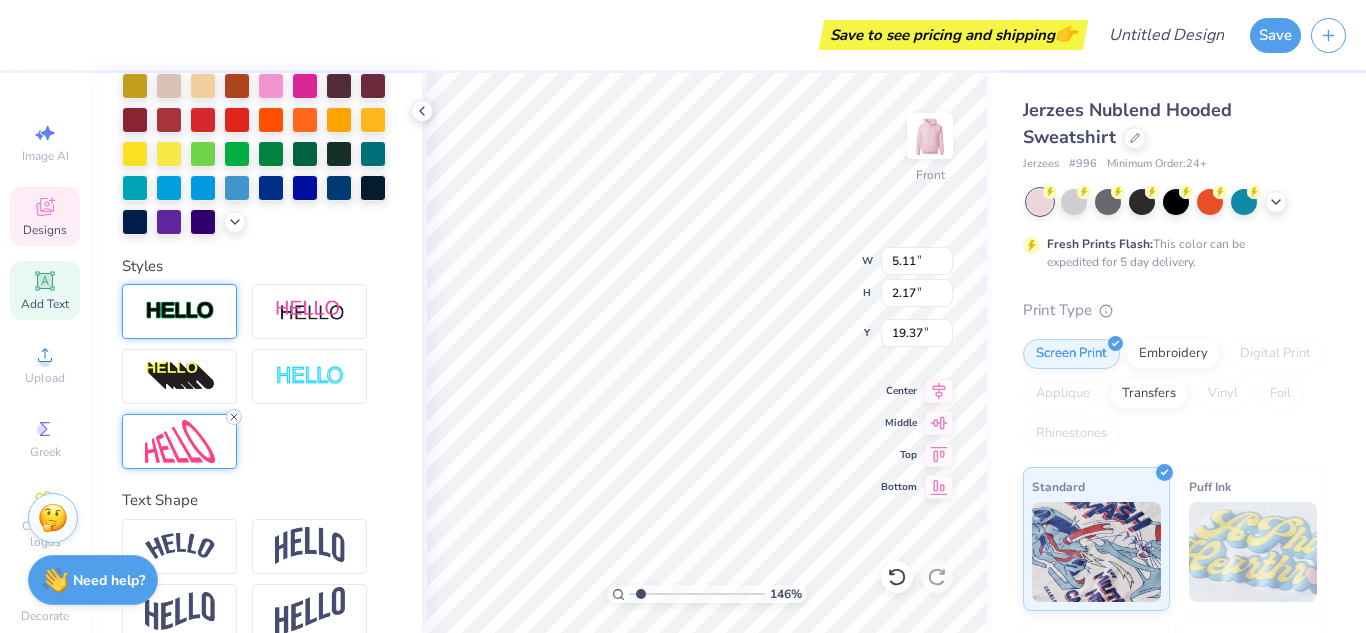 type on "1.45888902739644" 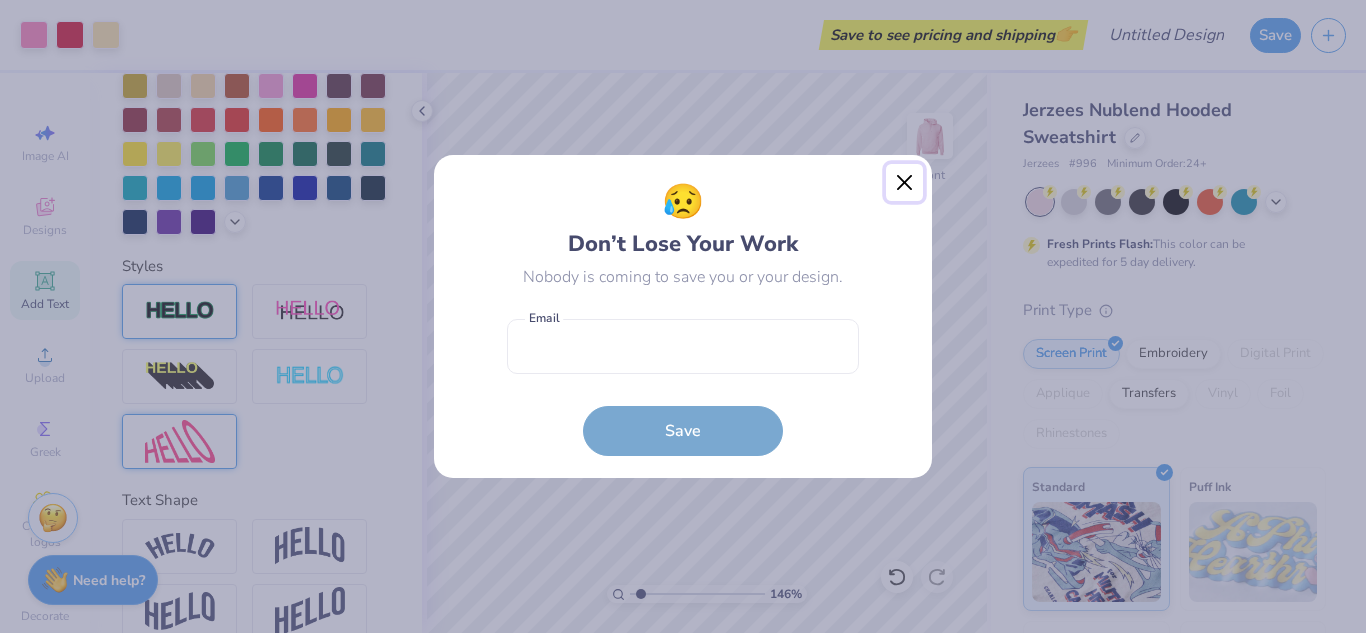 click at bounding box center (905, 183) 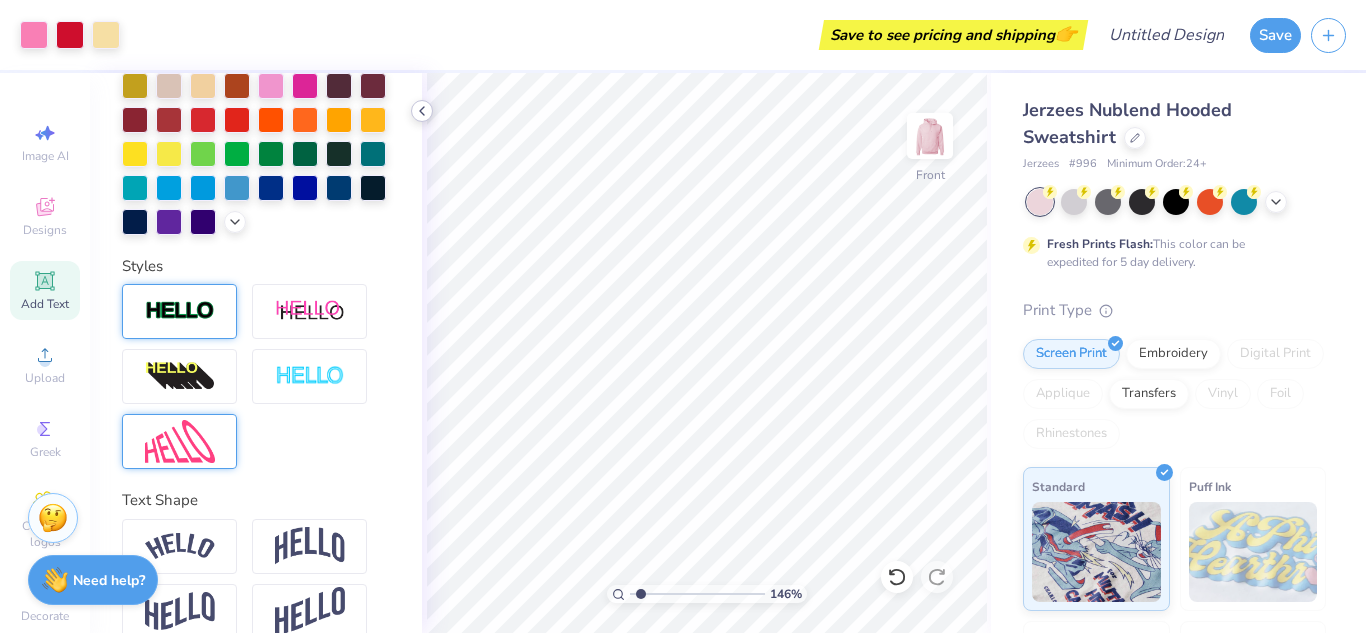 click 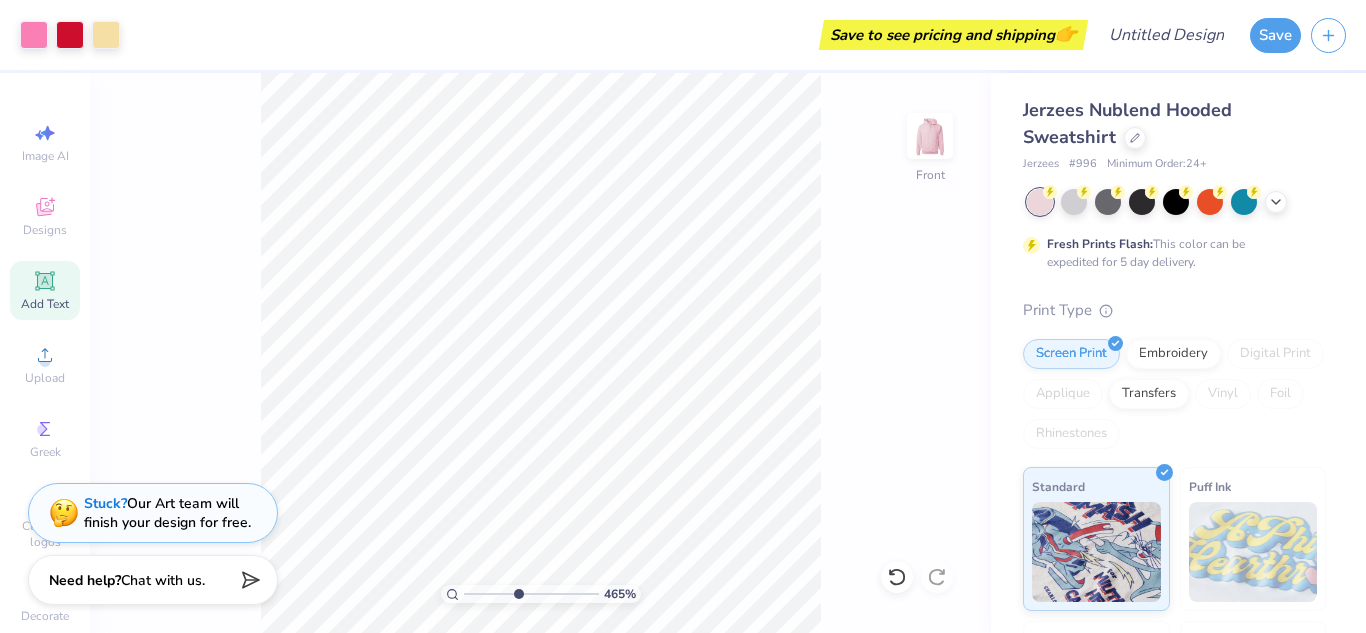 type on "4.65467958978617" 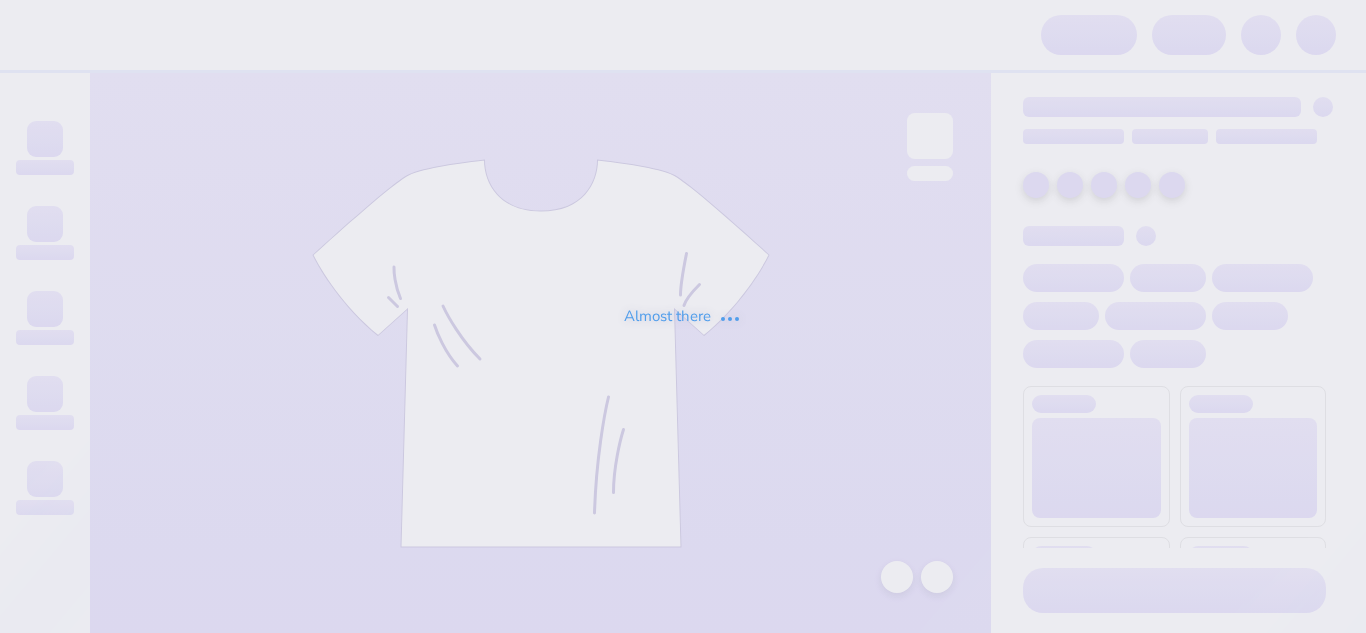scroll, scrollTop: 0, scrollLeft: 0, axis: both 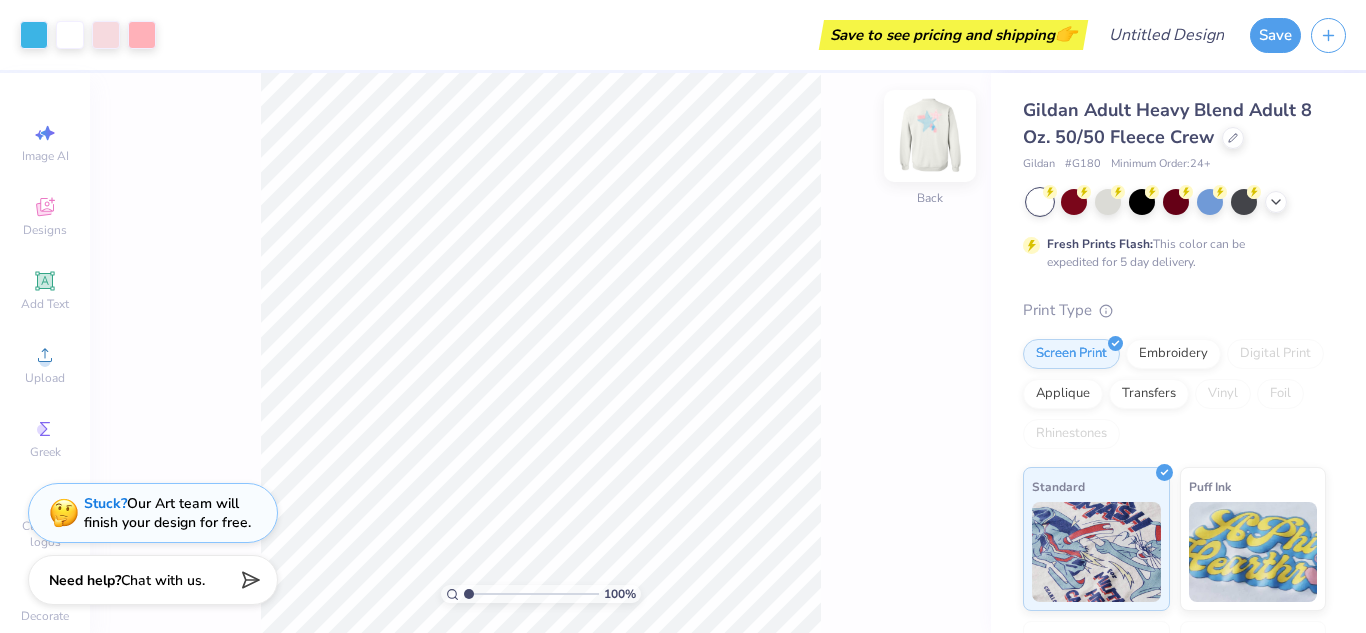 click at bounding box center [930, 136] 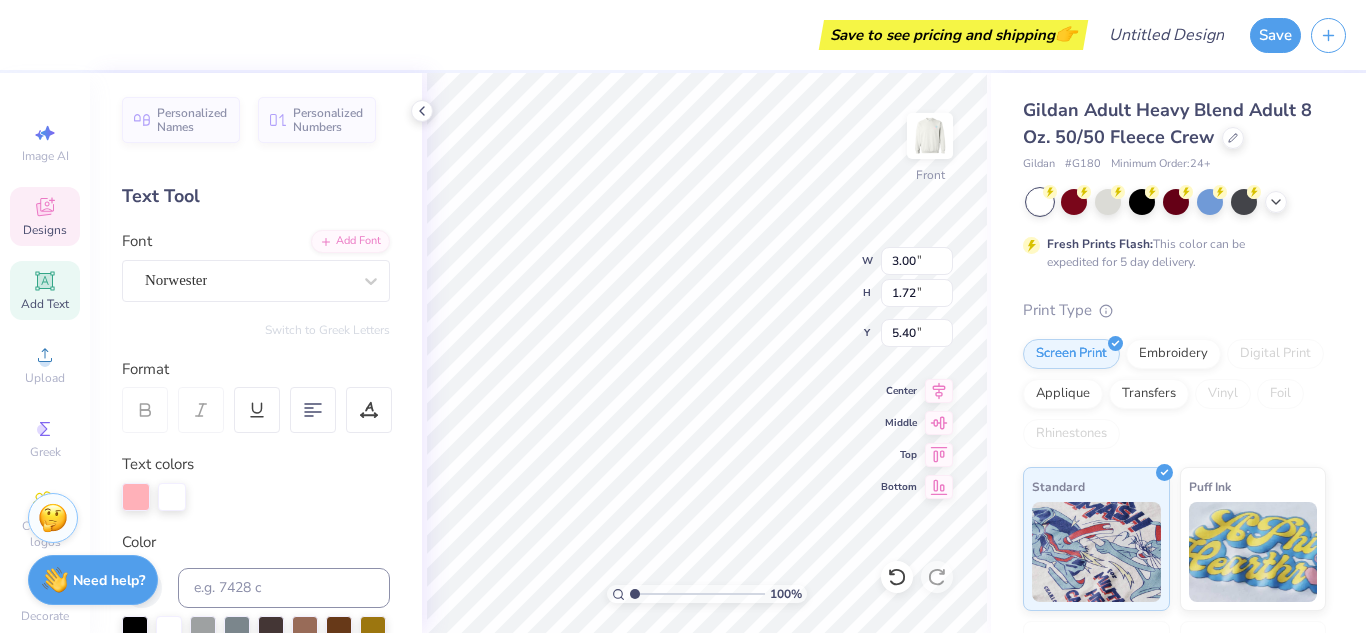 type on "ADPi" 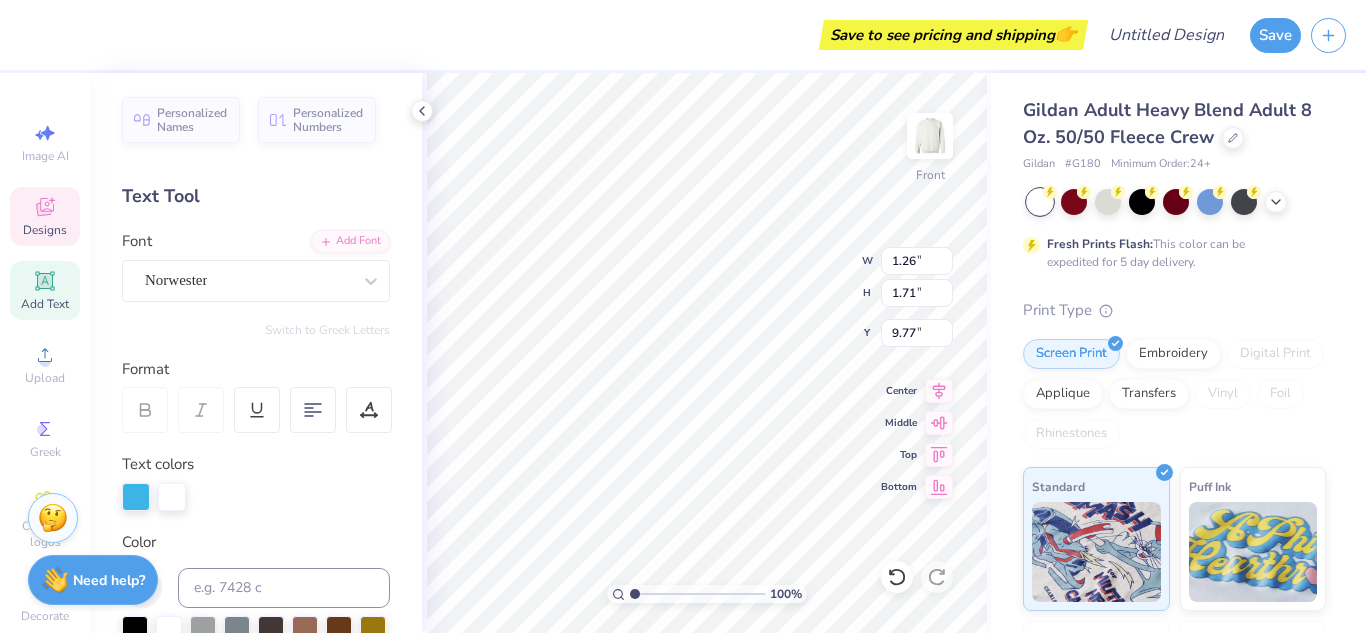 type on "1.26" 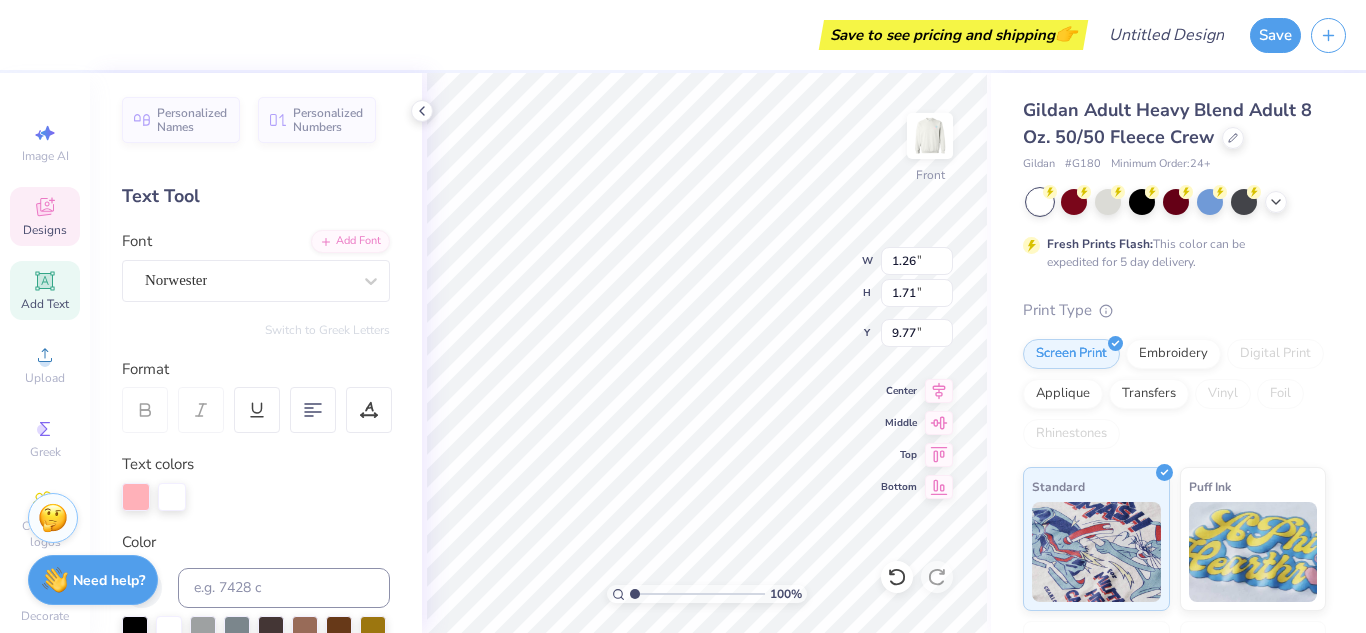 type on "1.28" 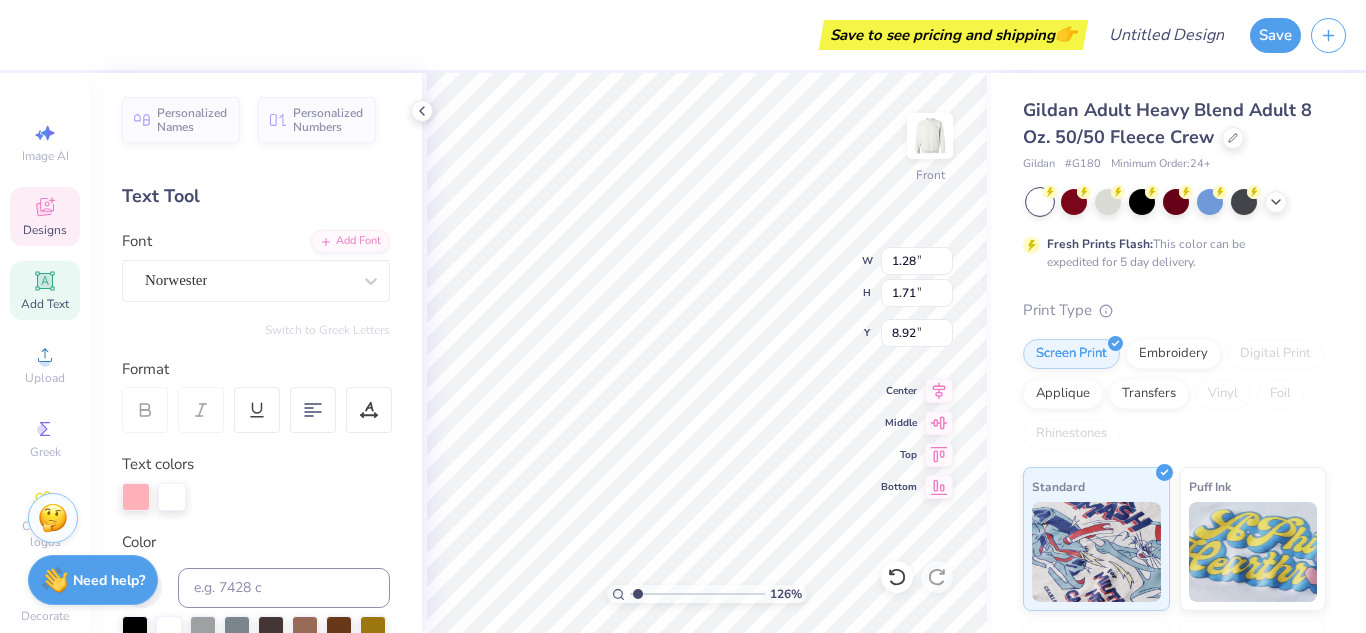 type on "1.2593190283843" 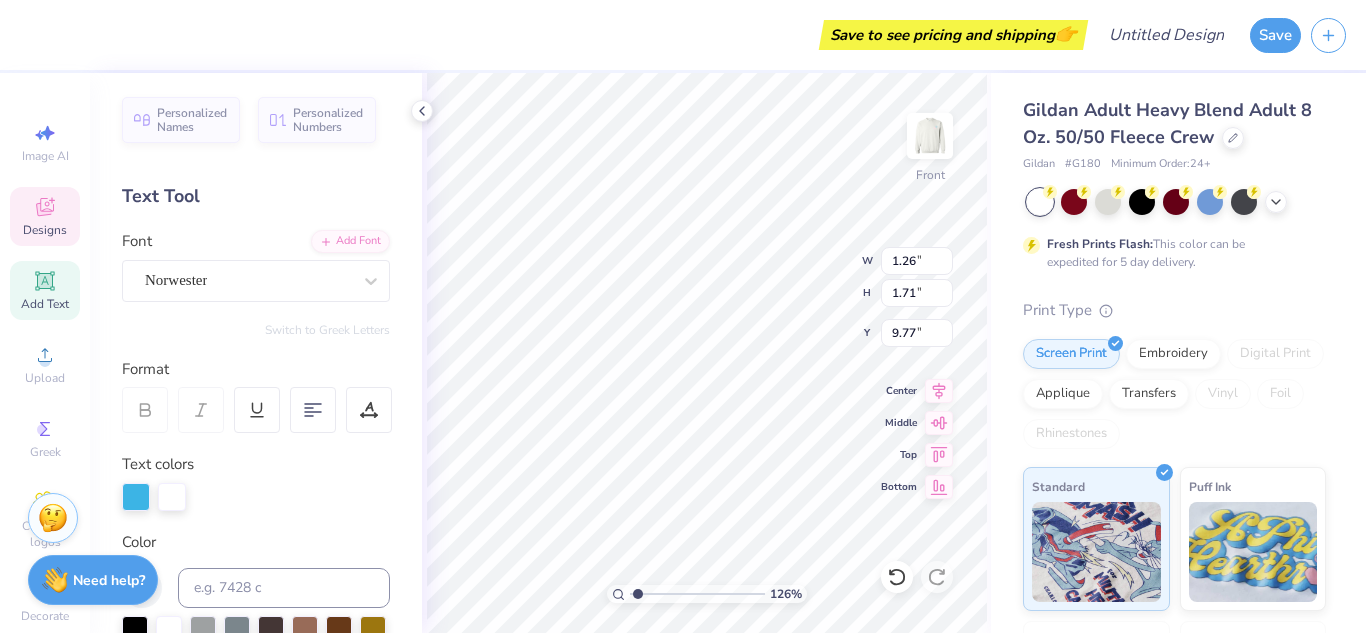 type on "1.2593190283843" 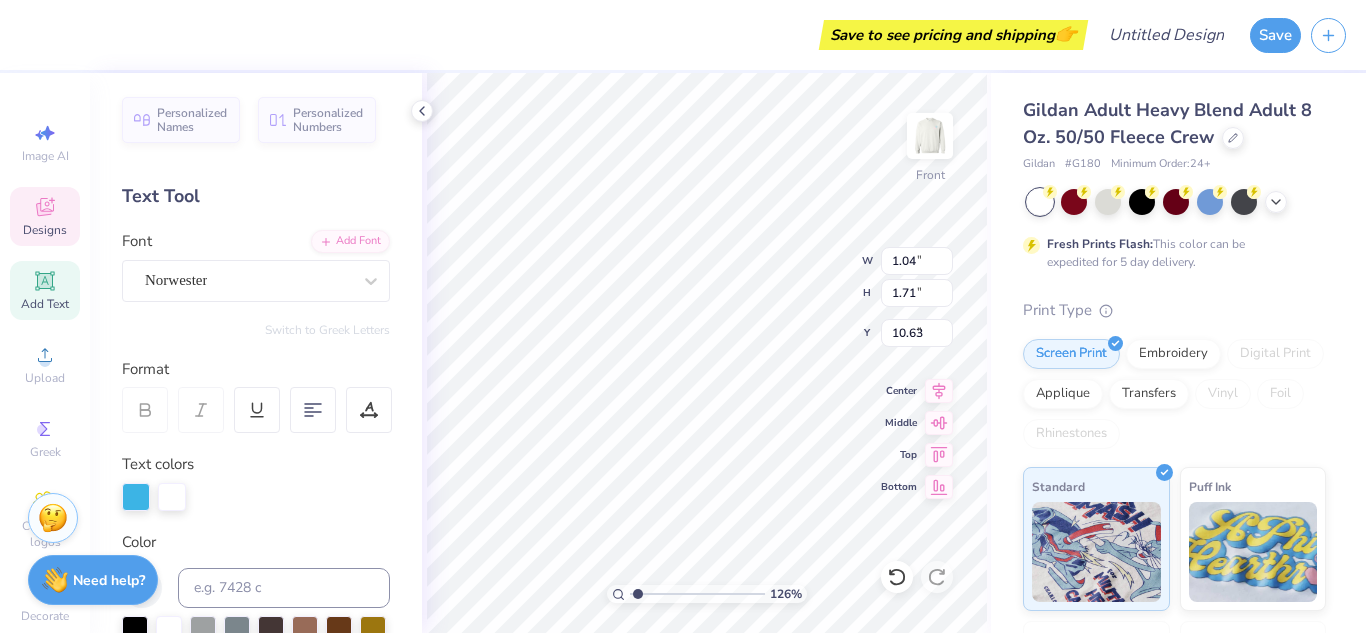 type on "1.2593190283843" 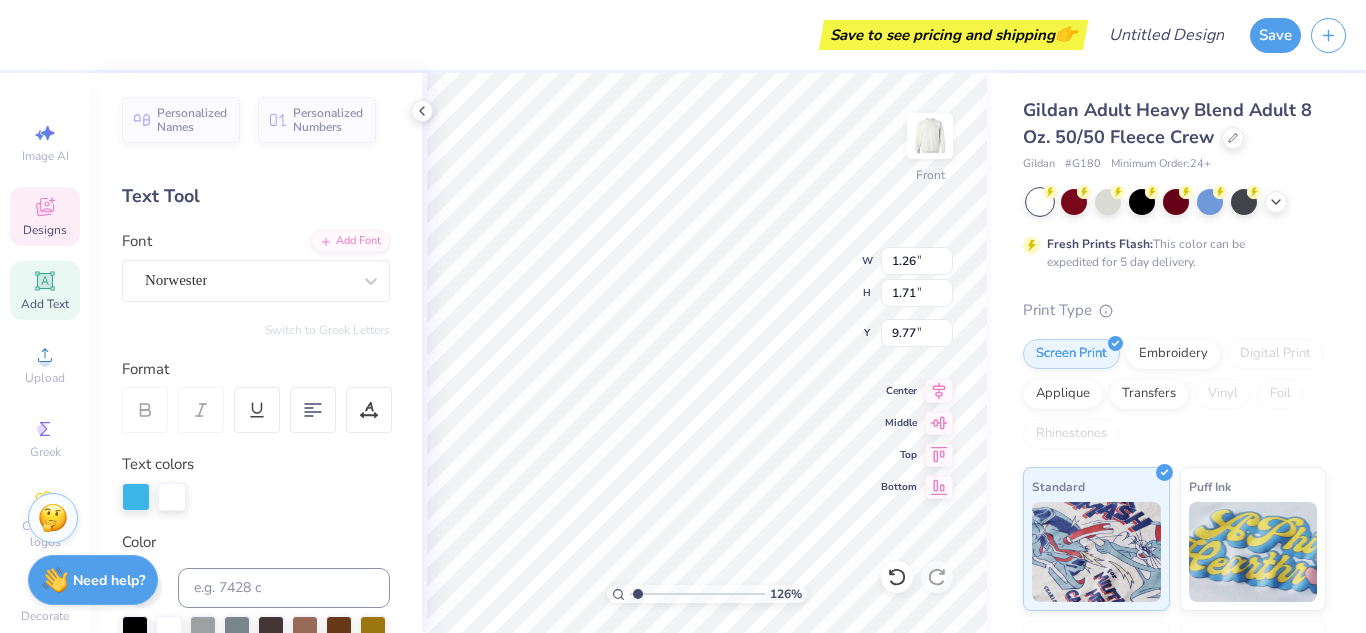 type on "1.2593190283843" 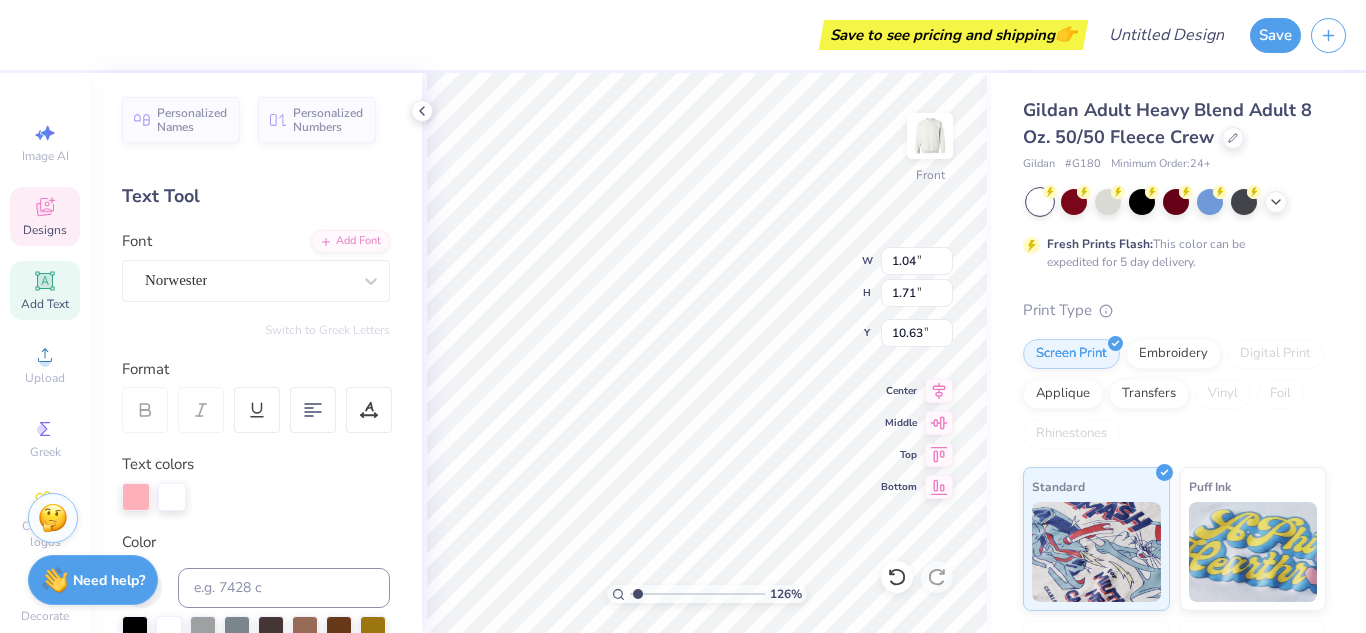 type on "1.2593190283843" 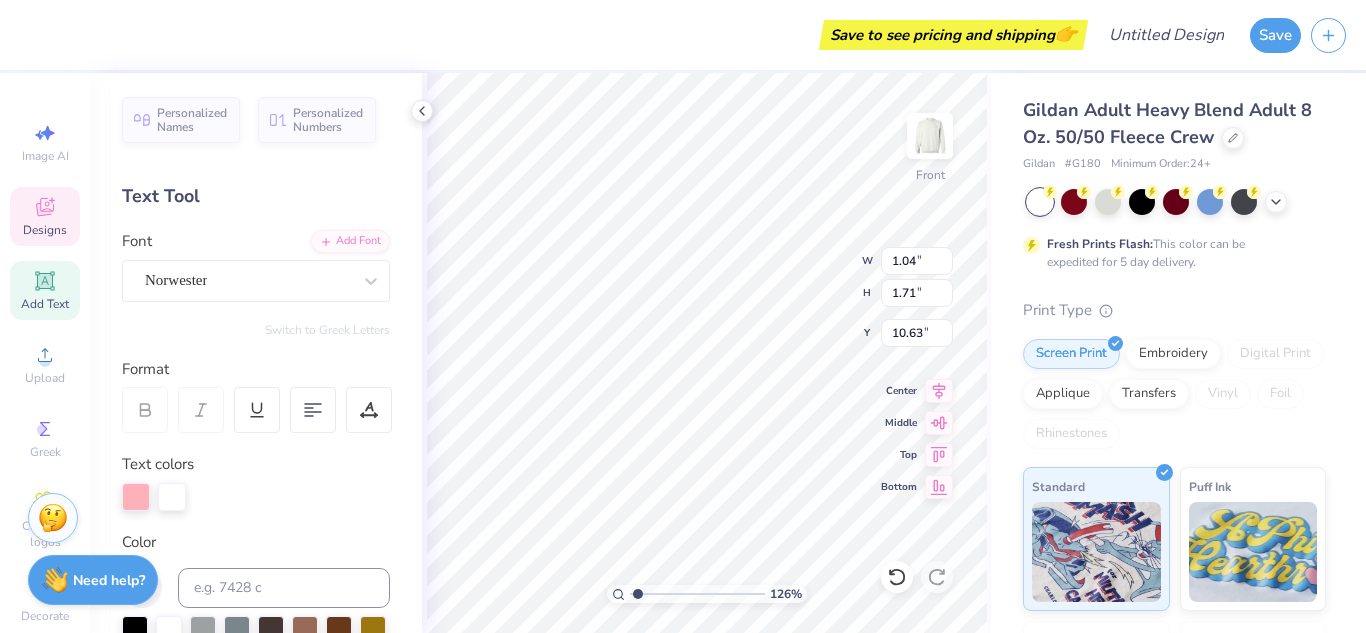 type 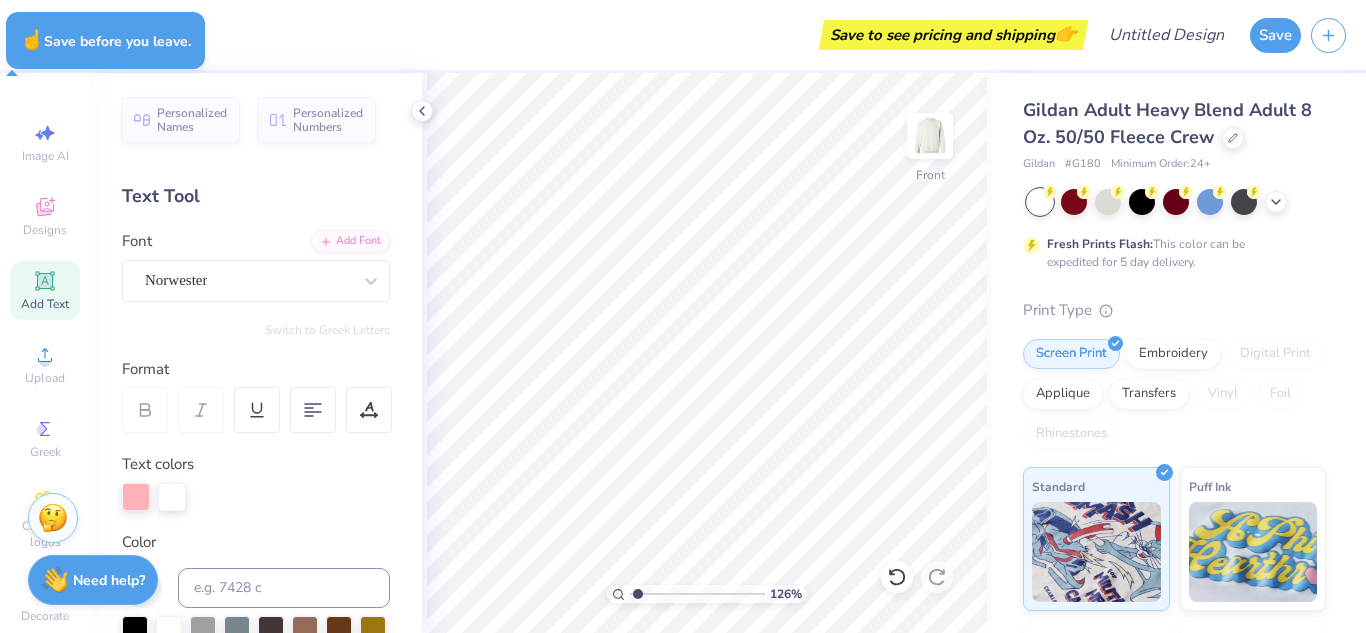 type on "1.2593190283843" 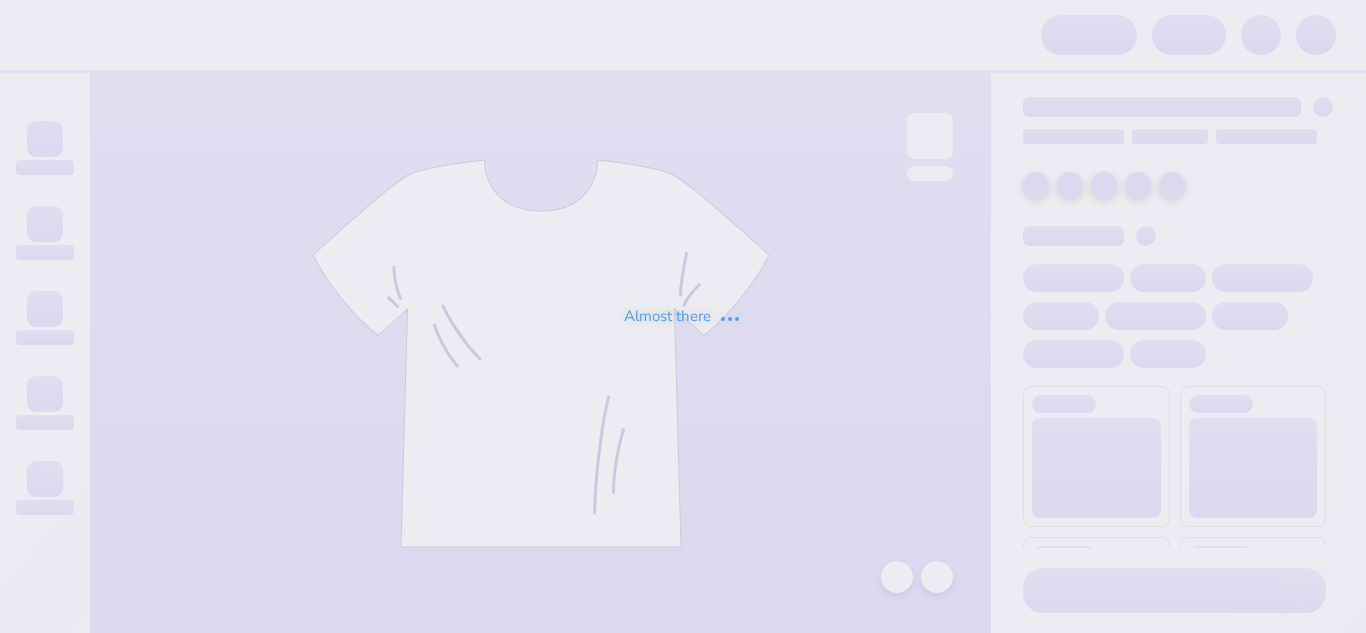 scroll, scrollTop: 0, scrollLeft: 0, axis: both 